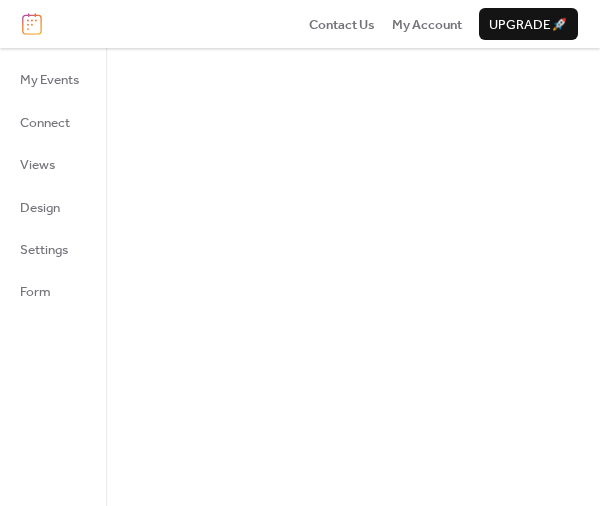 scroll, scrollTop: 0, scrollLeft: 0, axis: both 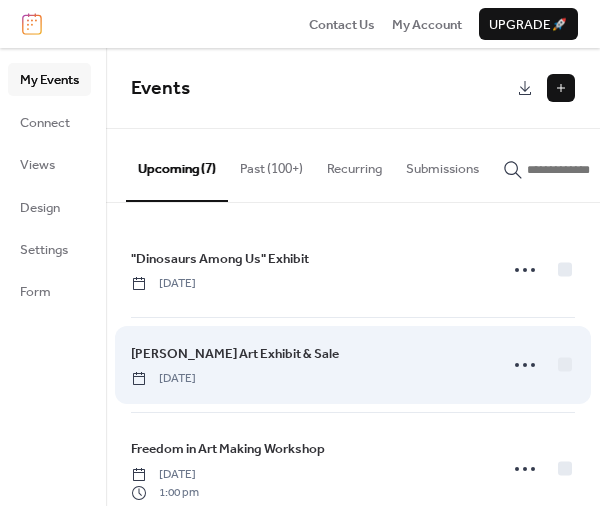 click on "[PERSON_NAME] Art Exhibit & Sale [DATE]" at bounding box center [353, 365] 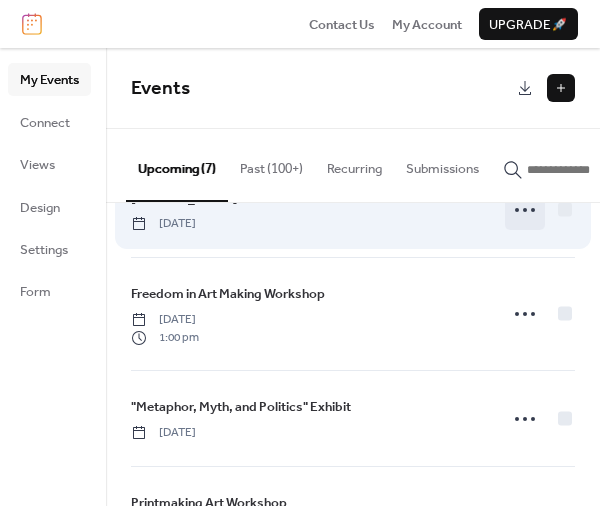 scroll, scrollTop: 180, scrollLeft: 0, axis: vertical 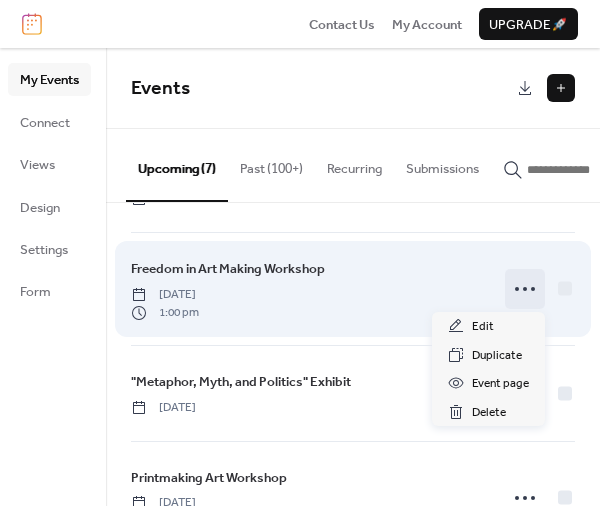 click 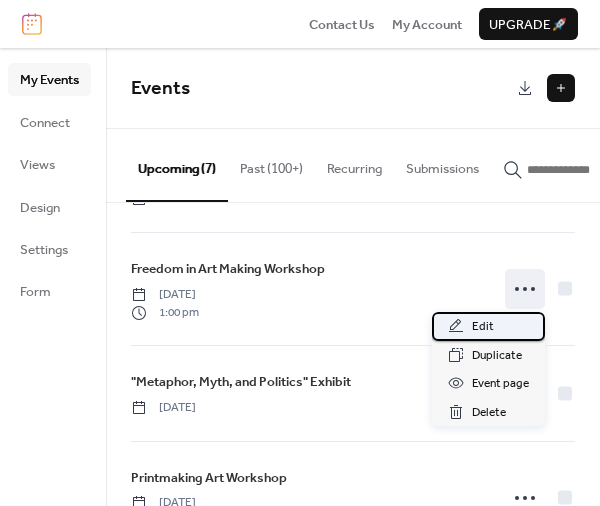 click on "Edit" at bounding box center (488, 326) 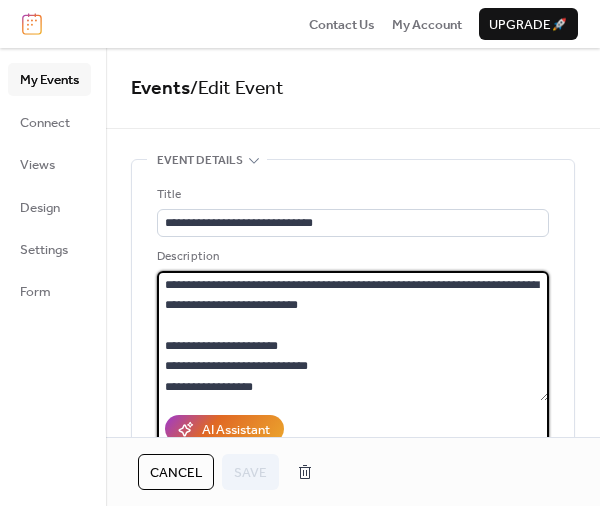 drag, startPoint x: 299, startPoint y: 393, endPoint x: 99, endPoint y: 275, distance: 232.21542 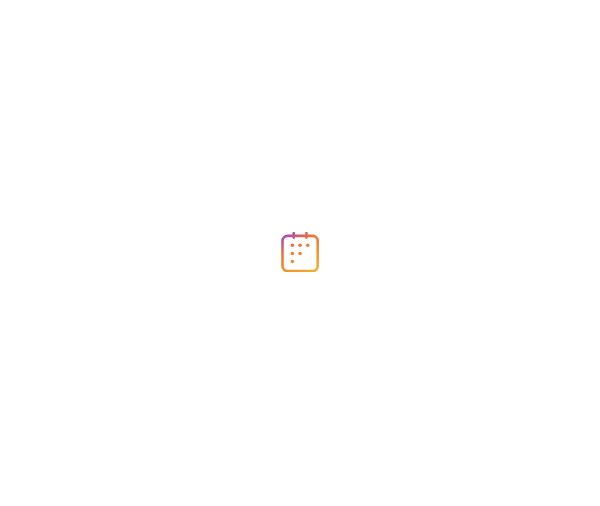scroll, scrollTop: 0, scrollLeft: 0, axis: both 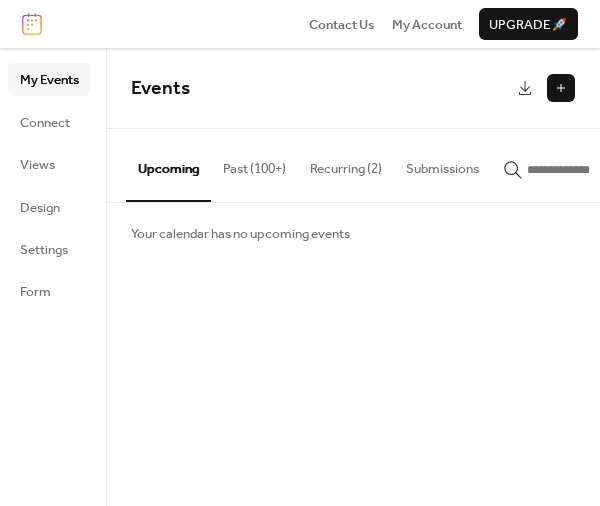 click at bounding box center (561, 88) 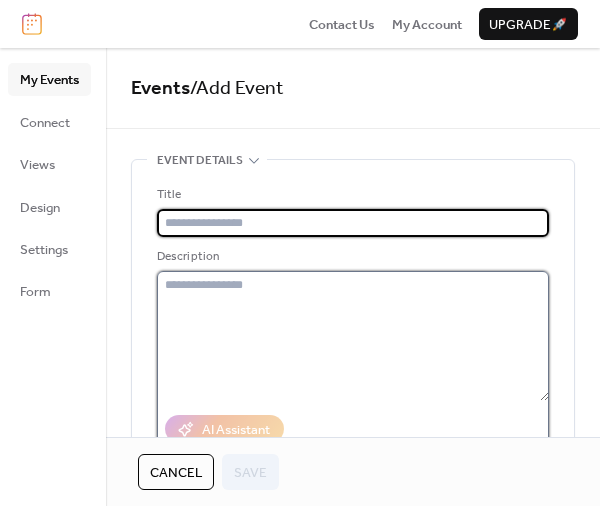 click at bounding box center [353, 336] 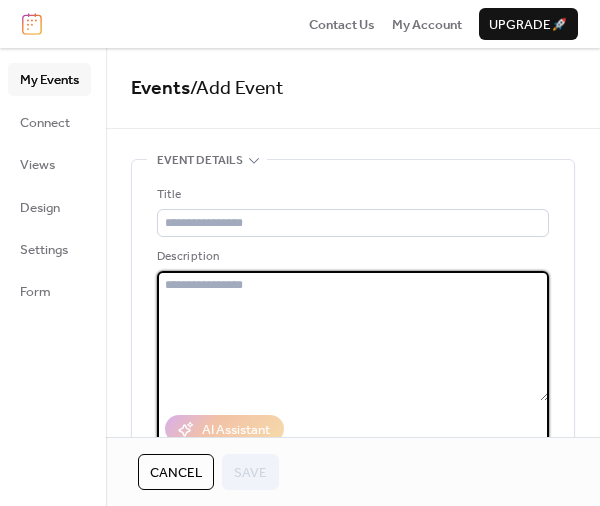 paste on "**********" 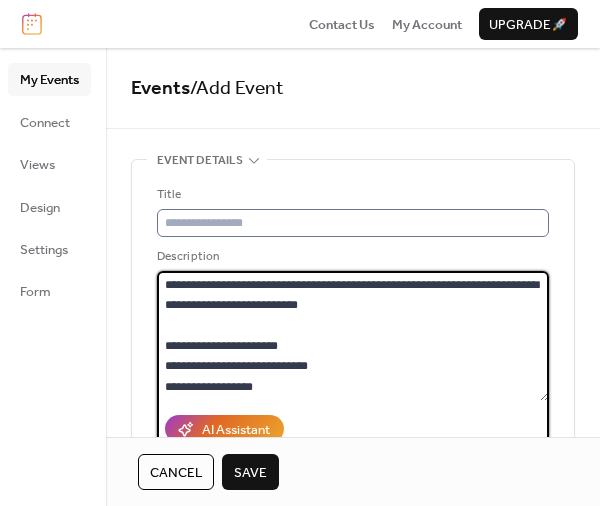 type on "**********" 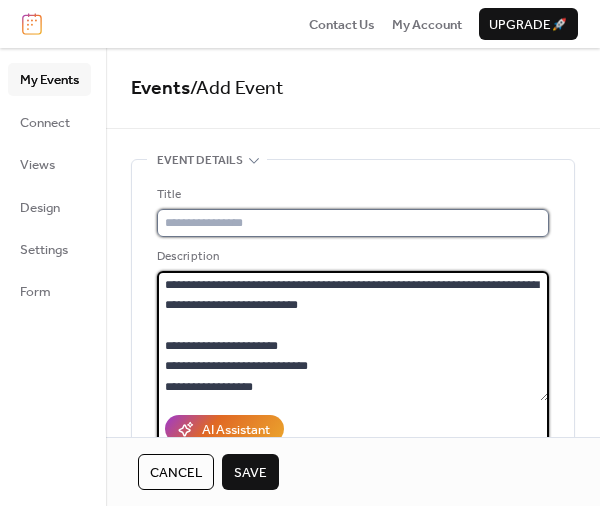 click at bounding box center [353, 223] 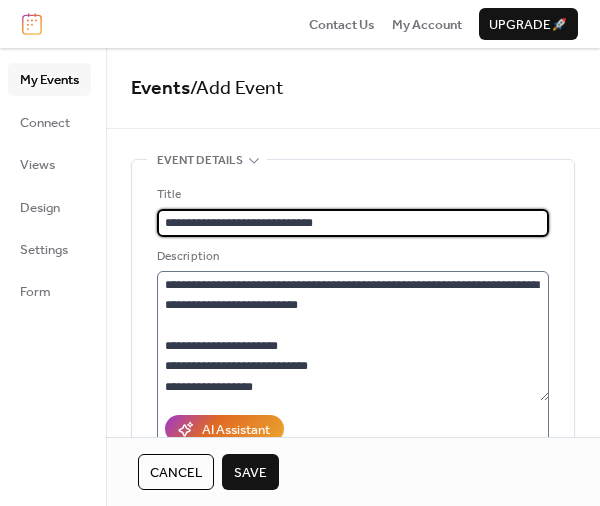type on "**********" 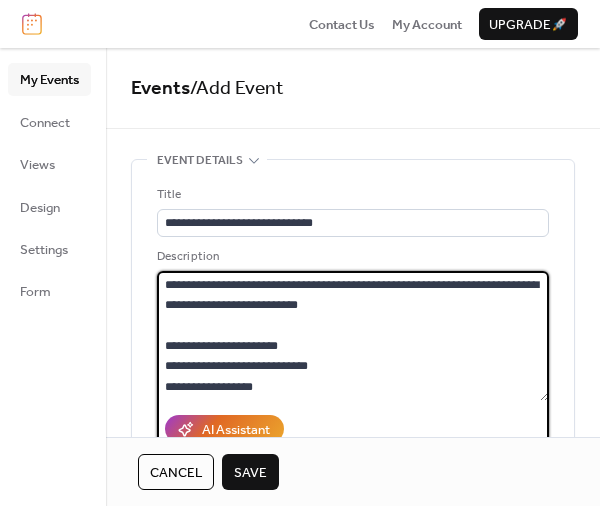 click on "**********" at bounding box center [353, 336] 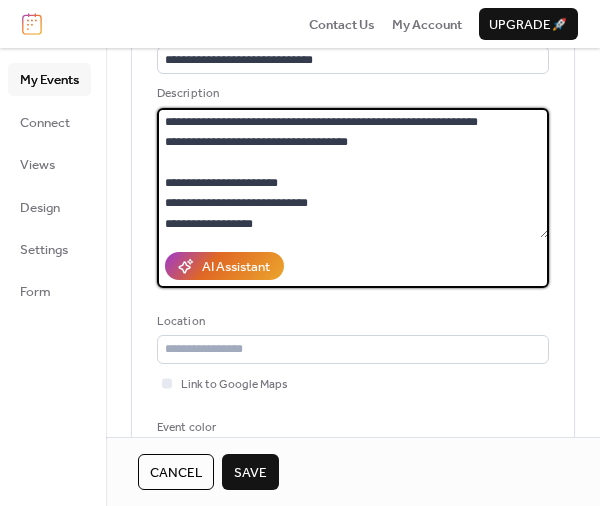 scroll, scrollTop: 180, scrollLeft: 0, axis: vertical 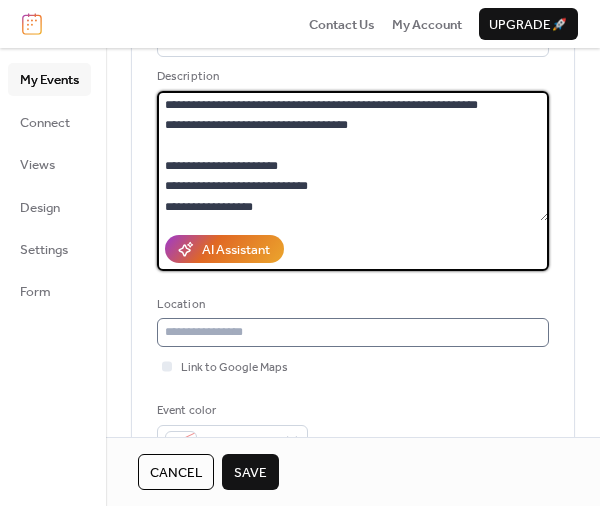 type on "**********" 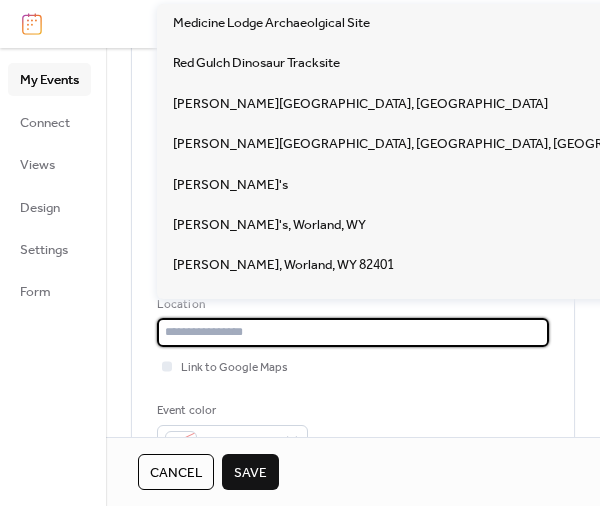 click at bounding box center [353, 332] 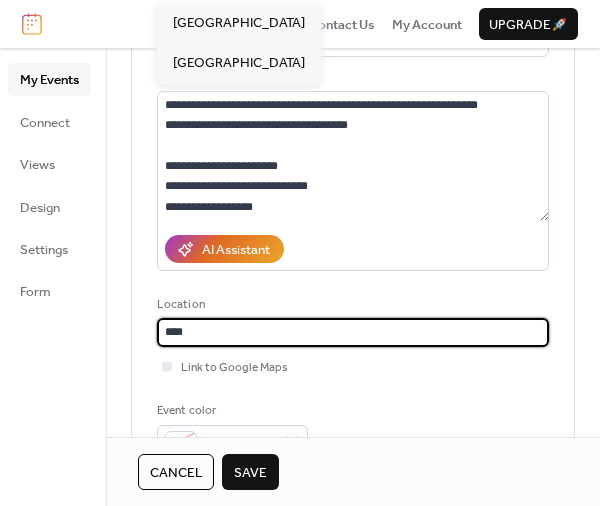click on "****" at bounding box center [353, 332] 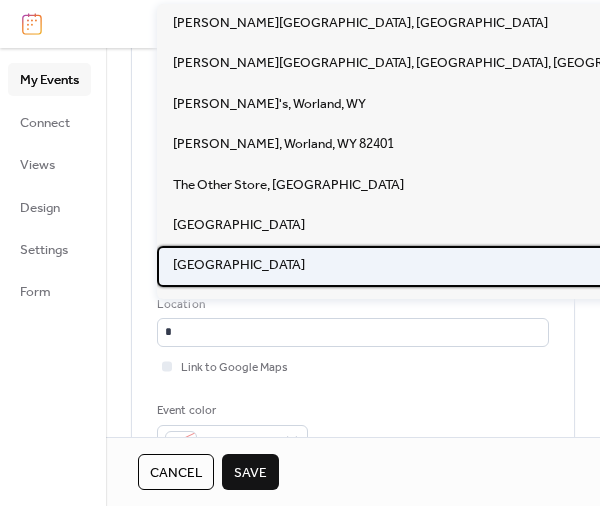 click on "Washakie Museum & Cultural Center" at bounding box center (239, 265) 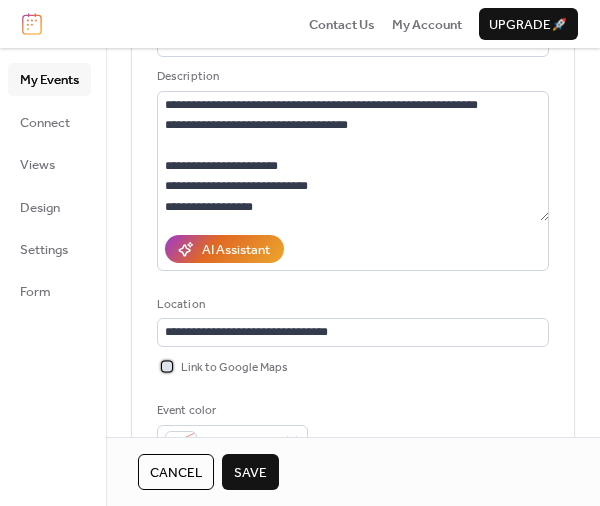 click on "Link to Google Maps" at bounding box center [234, 368] 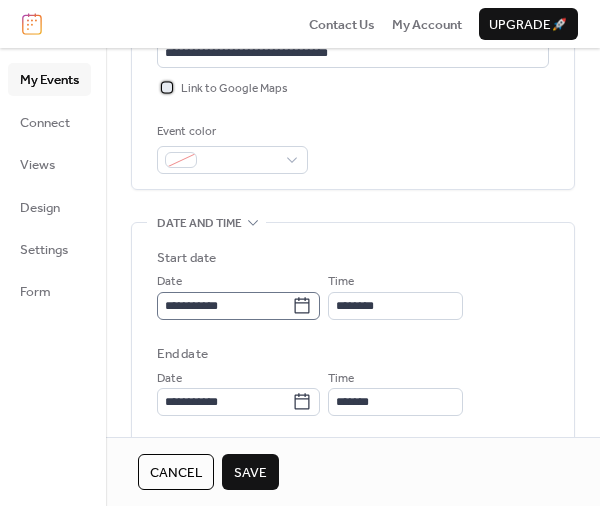 scroll, scrollTop: 480, scrollLeft: 0, axis: vertical 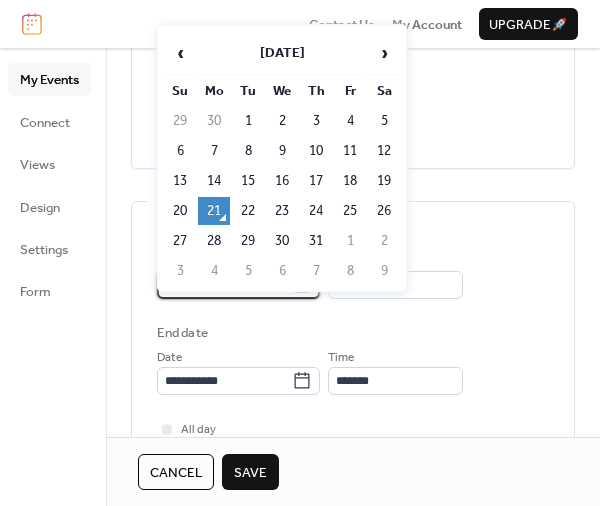 click on "**********" at bounding box center (224, 285) 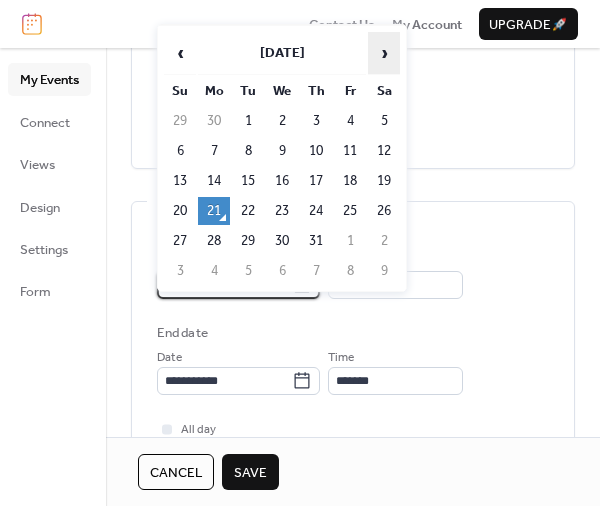 click on "›" at bounding box center [384, 53] 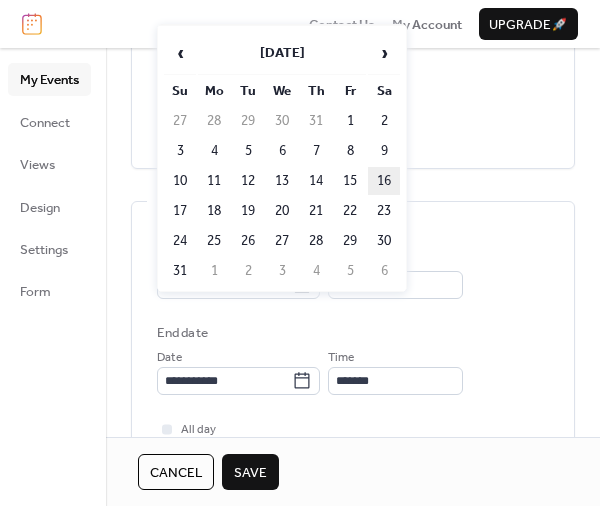 click on "16" at bounding box center [384, 181] 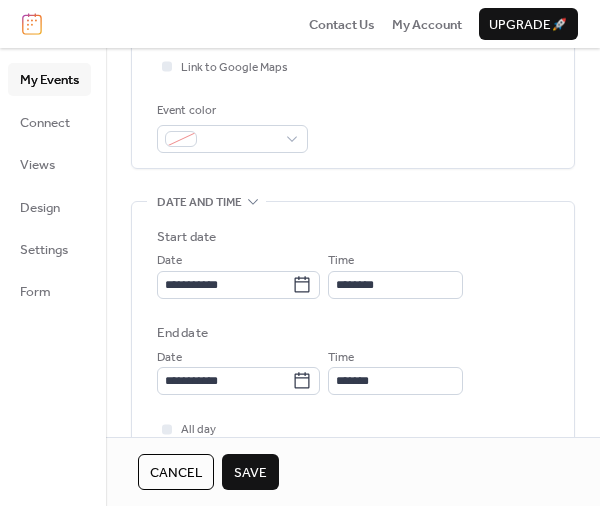 scroll, scrollTop: 540, scrollLeft: 0, axis: vertical 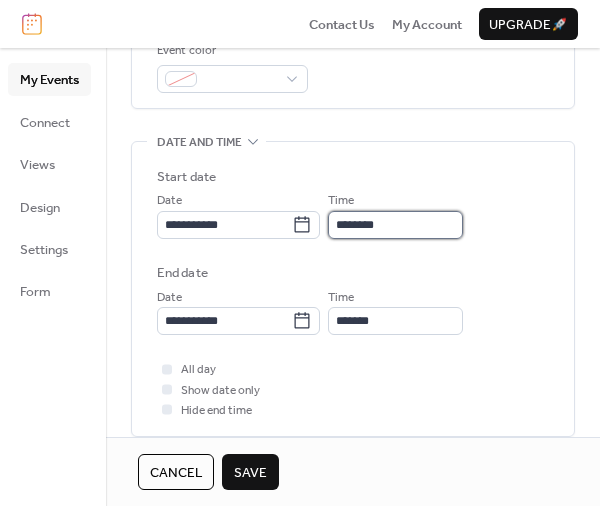 click on "********" at bounding box center [395, 225] 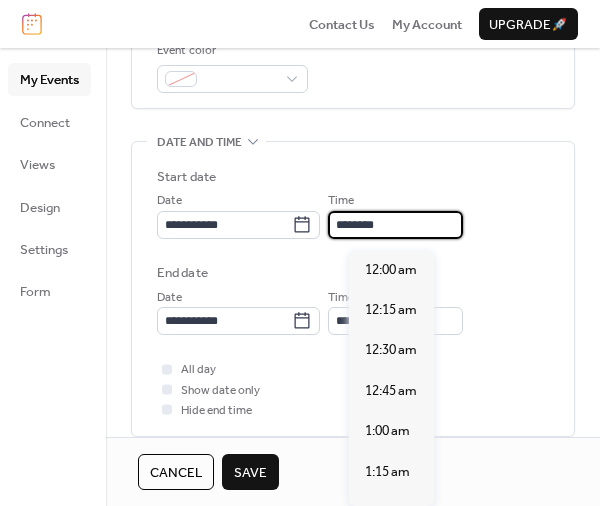 scroll, scrollTop: 1891, scrollLeft: 0, axis: vertical 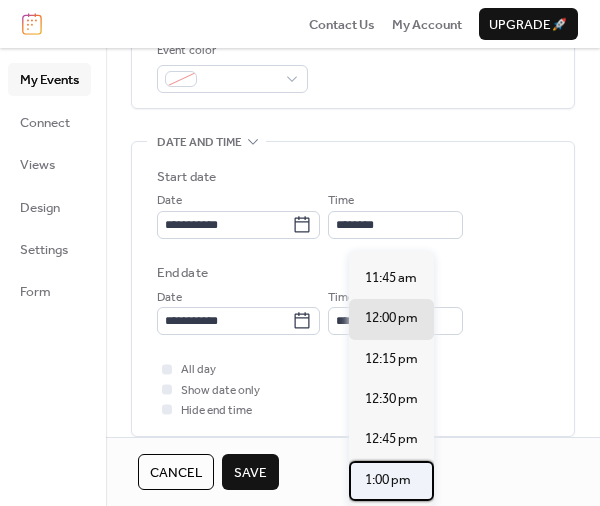 click on "1:00 pm" at bounding box center (388, 480) 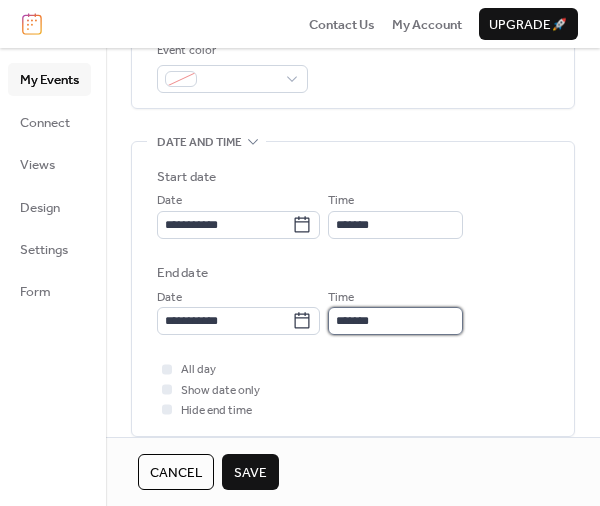 click on "*******" at bounding box center [395, 321] 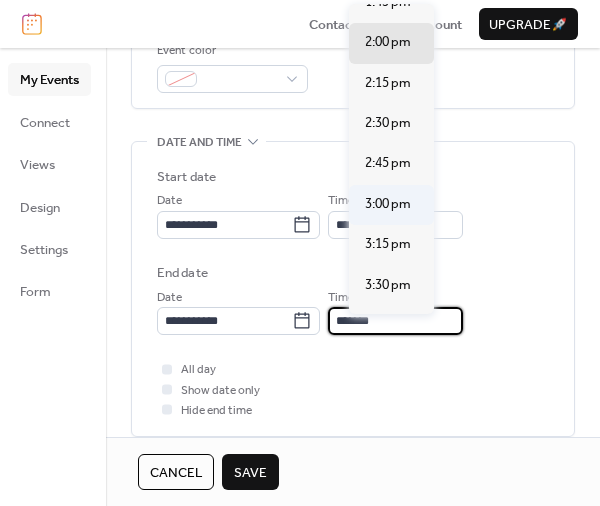 scroll, scrollTop: 176, scrollLeft: 0, axis: vertical 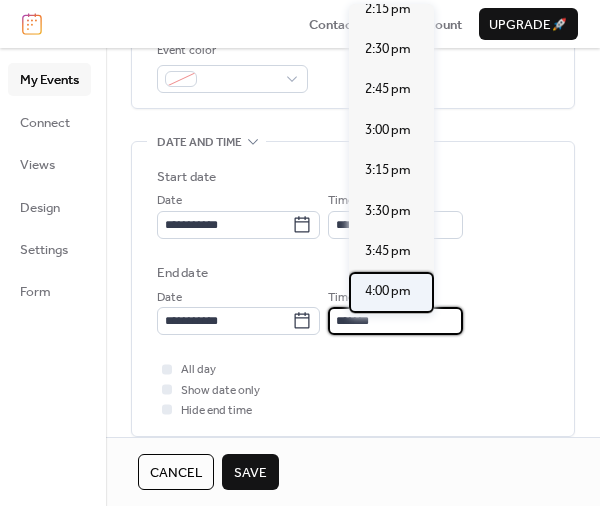 click on "4:00 pm" at bounding box center (388, 291) 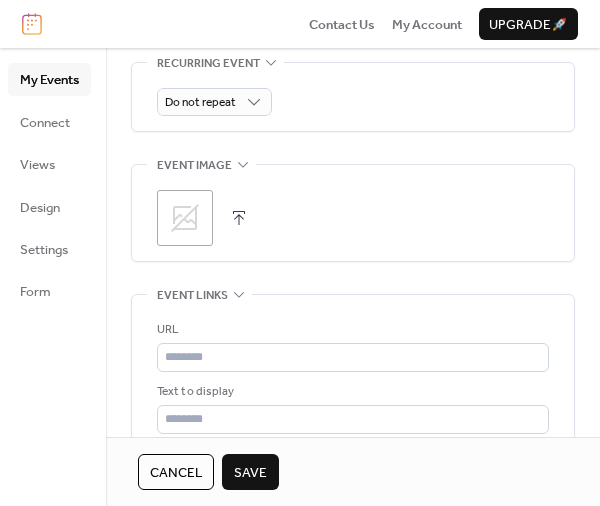 scroll, scrollTop: 960, scrollLeft: 0, axis: vertical 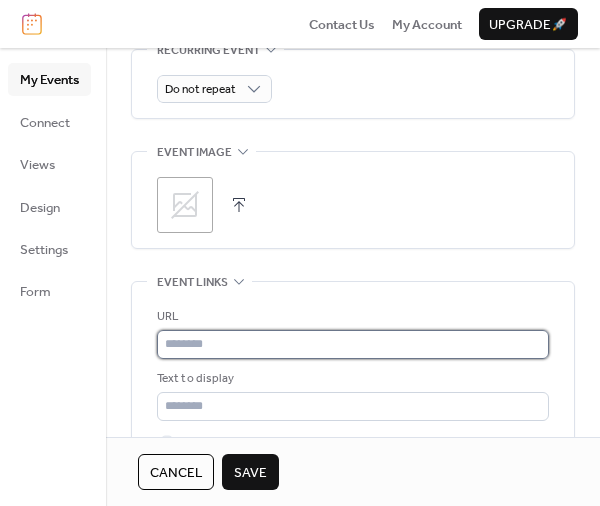 click at bounding box center [353, 344] 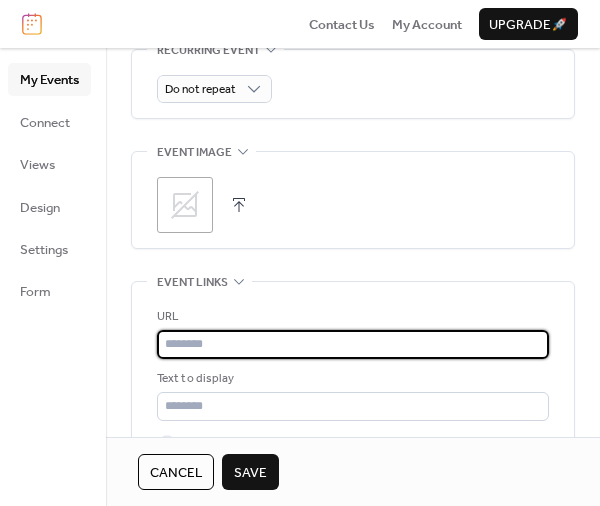 paste on "**********" 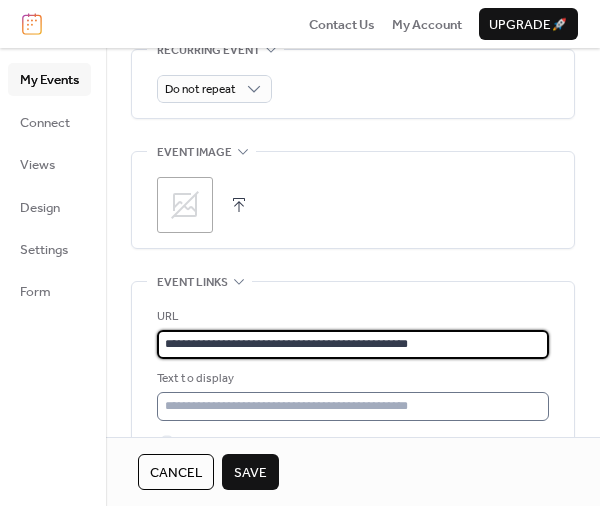 type on "**********" 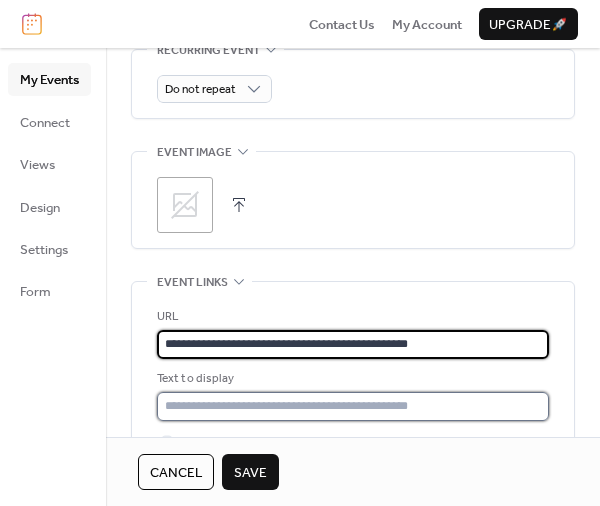 click at bounding box center (353, 406) 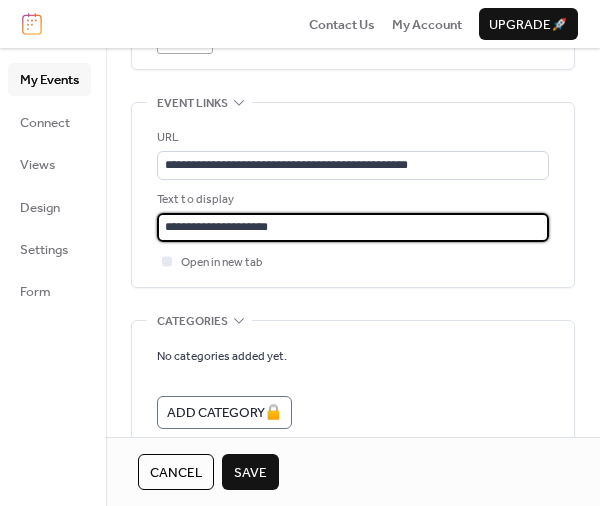 scroll, scrollTop: 1140, scrollLeft: 0, axis: vertical 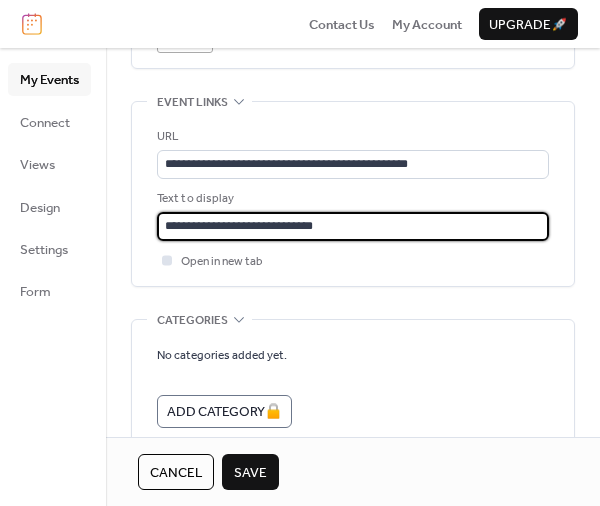 type on "**********" 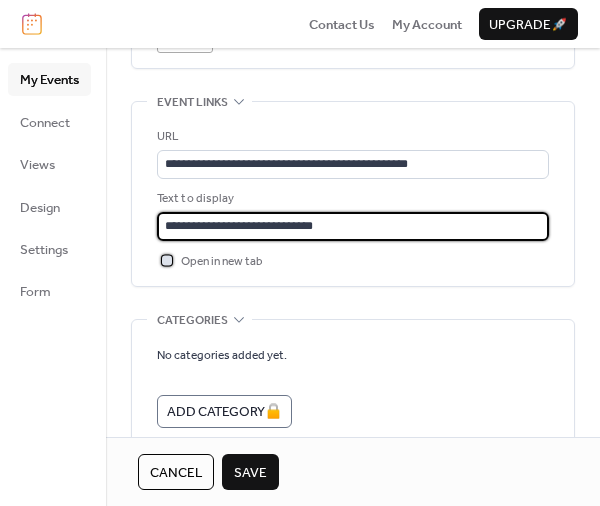 click on "Open in new tab" at bounding box center (222, 262) 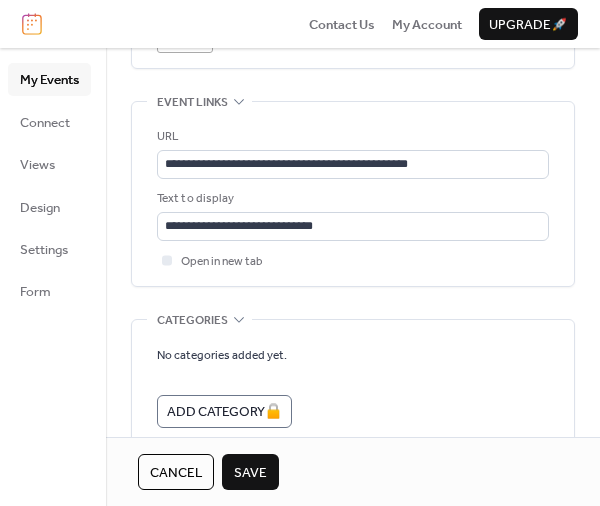 click on "Save" at bounding box center [250, 473] 